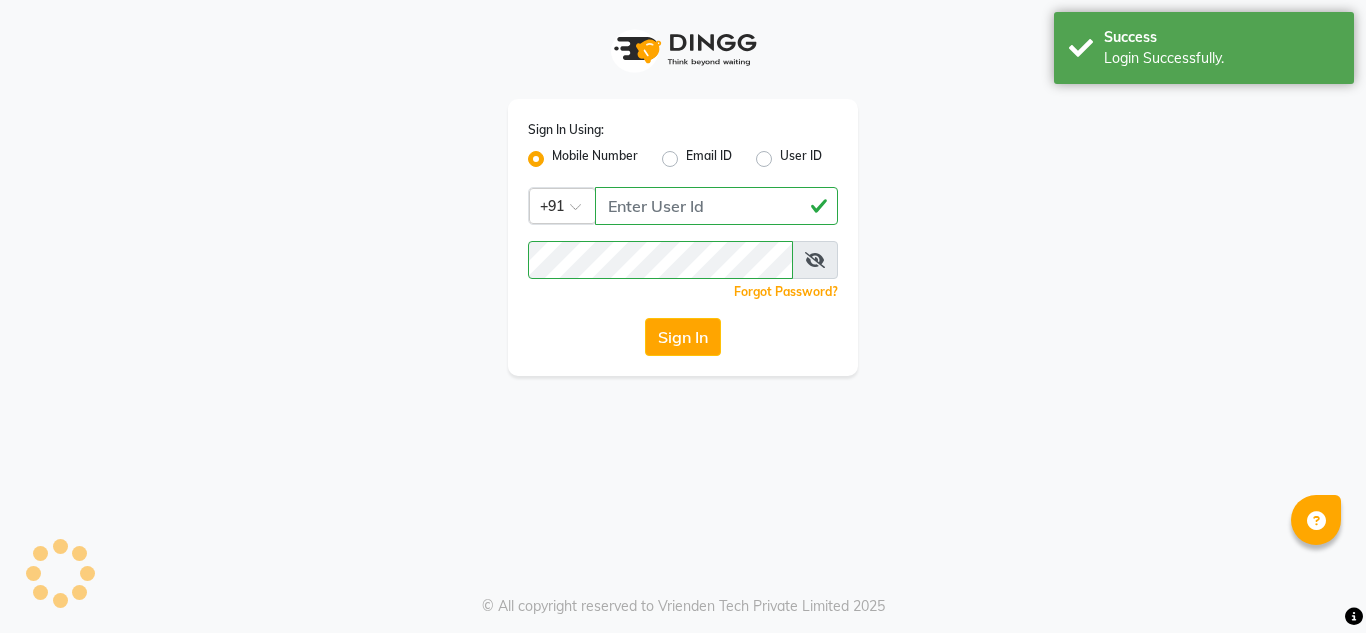 scroll, scrollTop: 0, scrollLeft: 0, axis: both 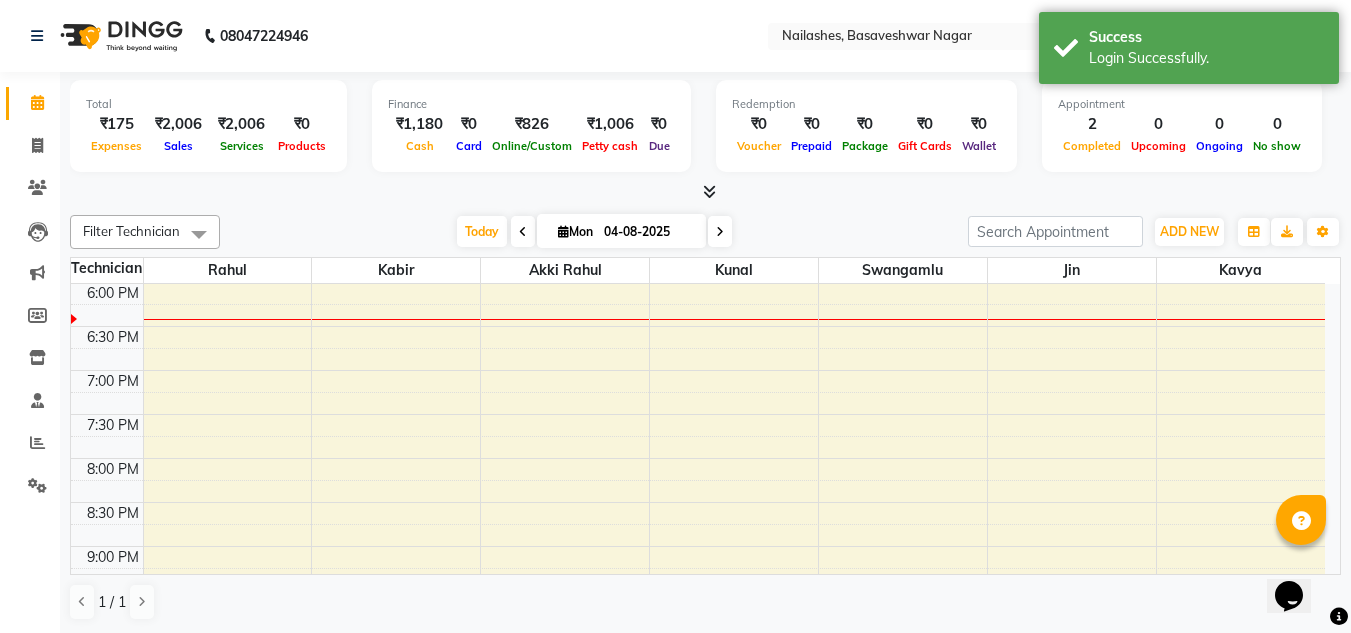 select on "en" 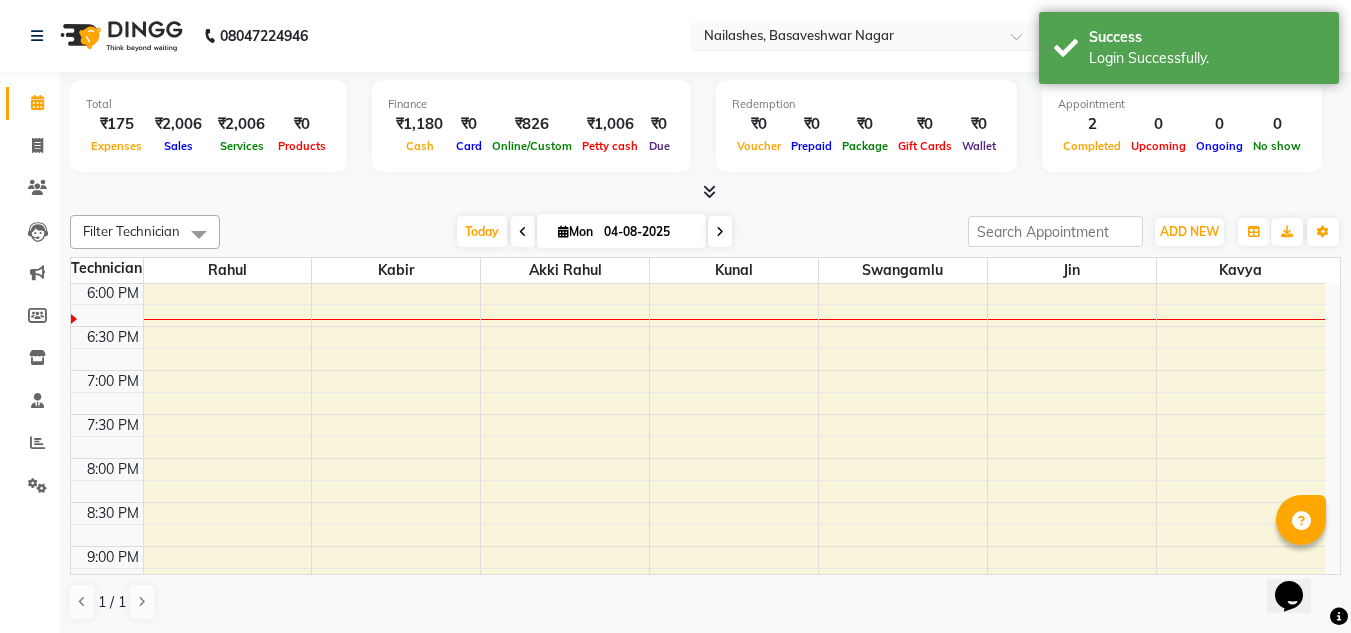 click on "Select Location × Nailashes, Basaveshwar Nagar" at bounding box center (865, 36) 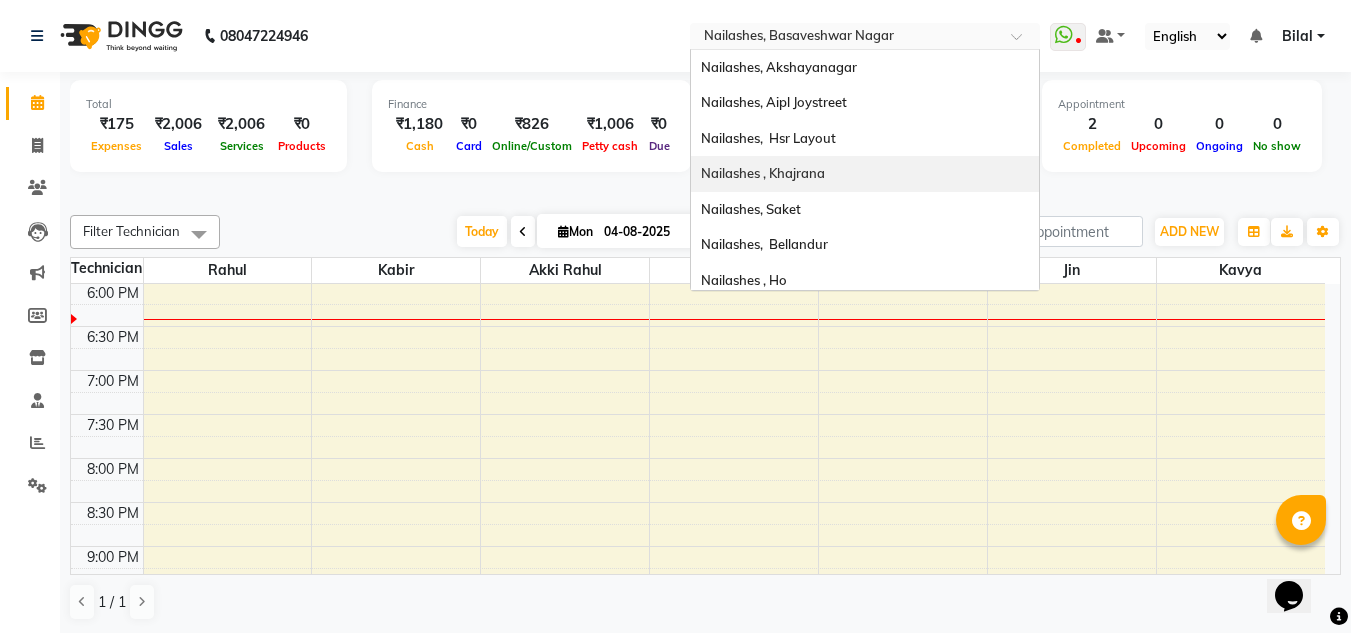 scroll, scrollTop: 568, scrollLeft: 0, axis: vertical 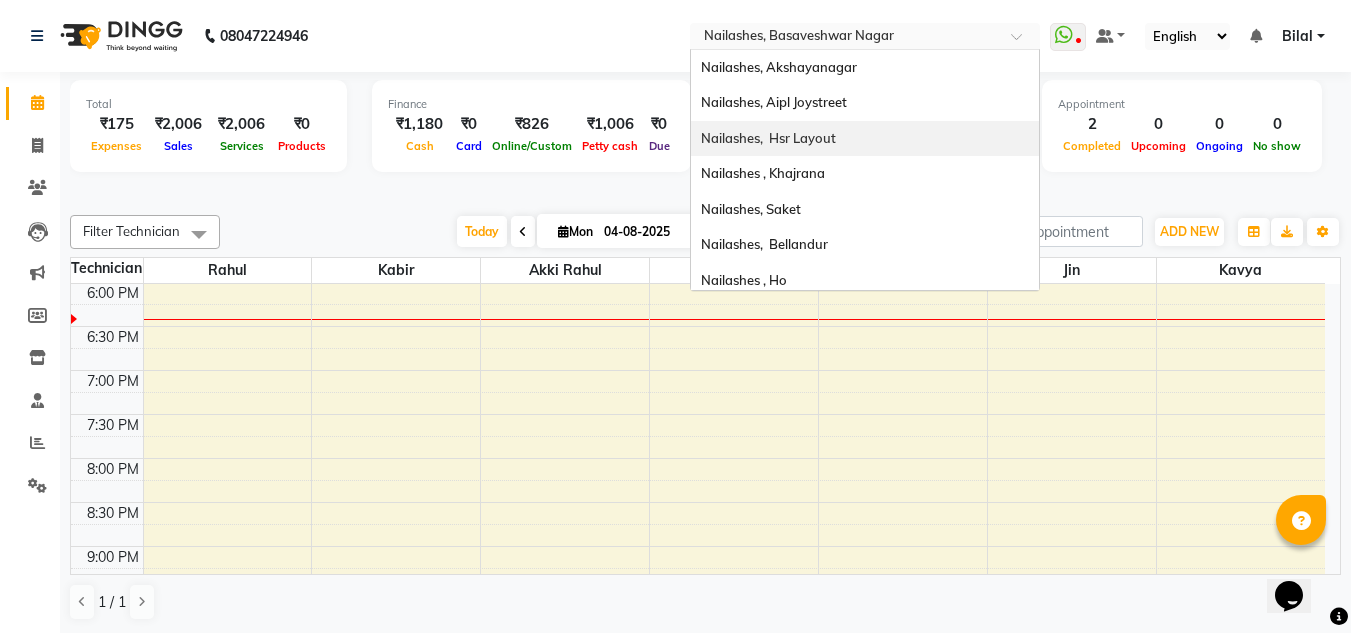 click on "Nailashes,  Hsr Layout" at bounding box center [865, 139] 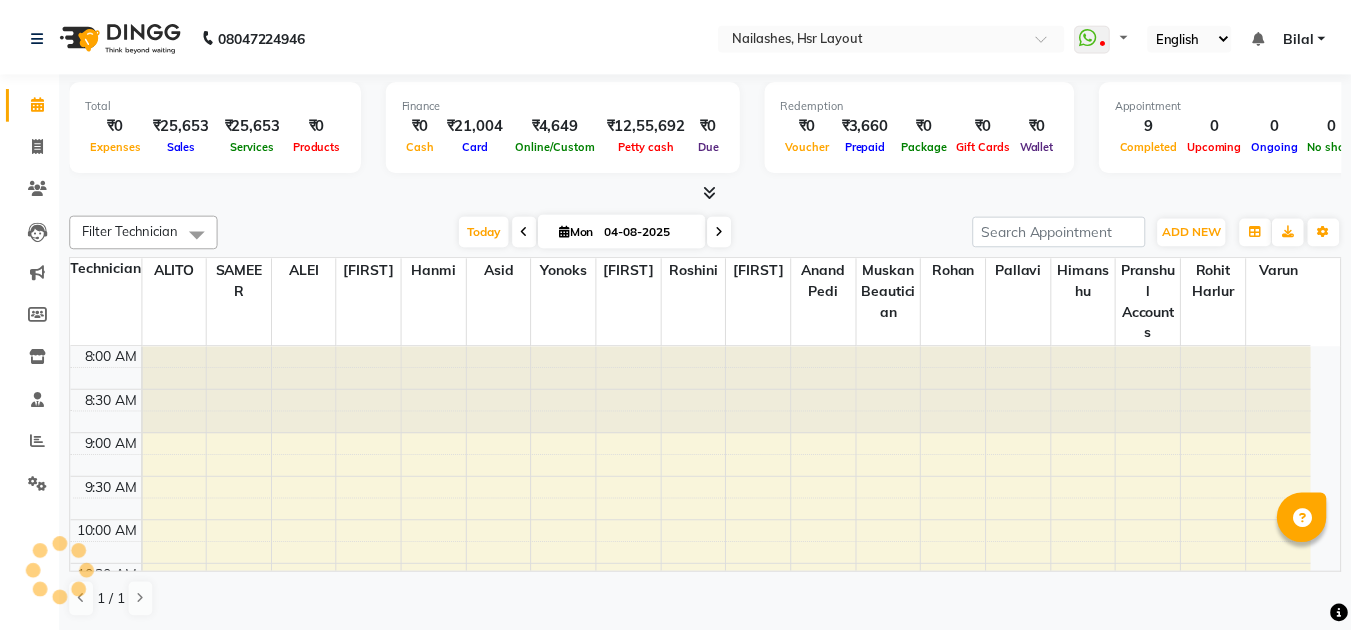 scroll, scrollTop: 0, scrollLeft: 0, axis: both 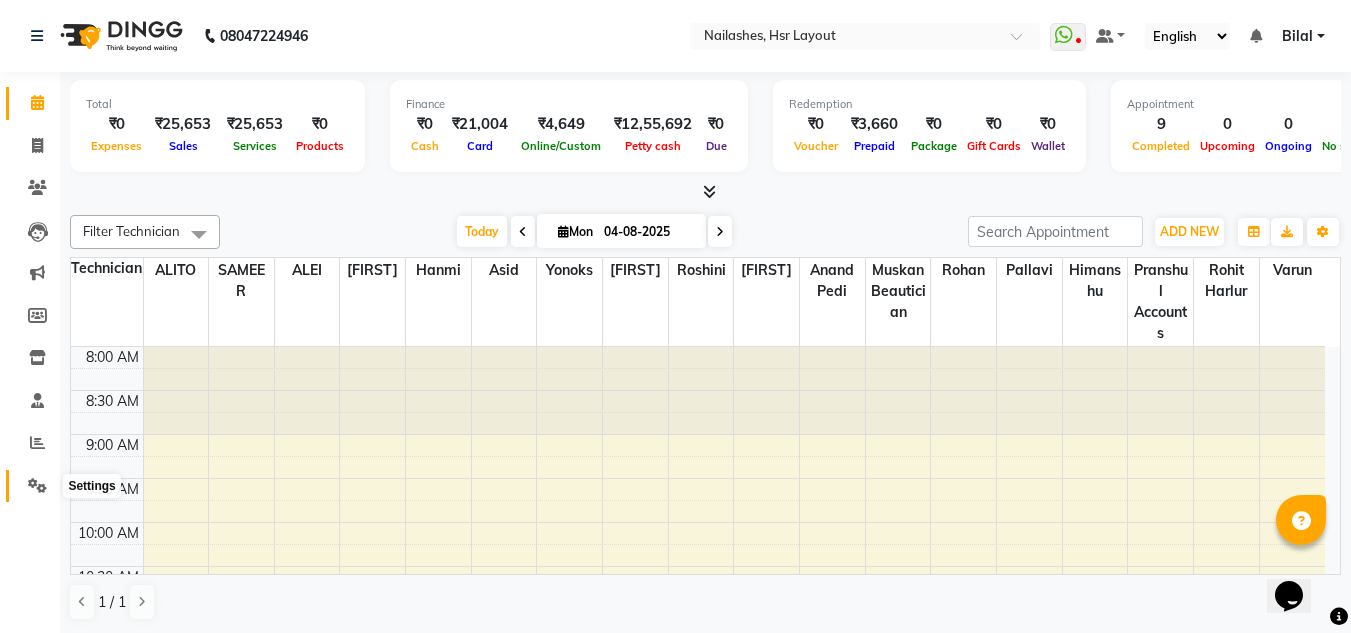 click 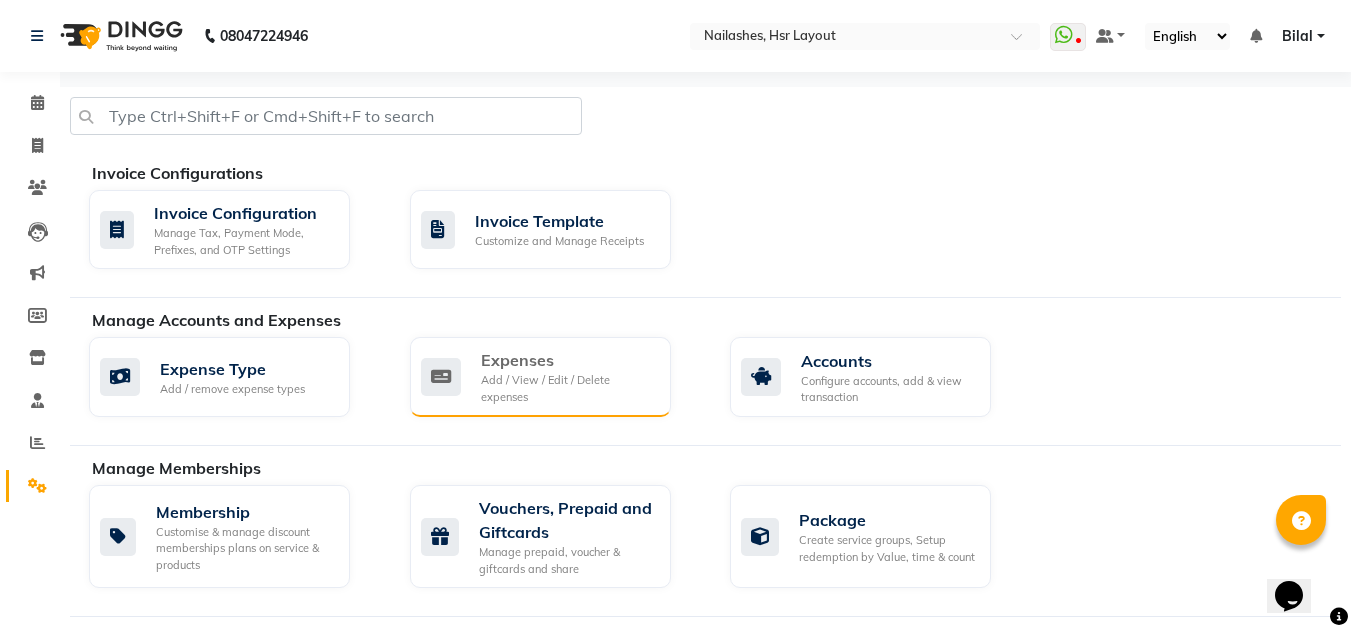click on "Add / View / Edit / Delete expenses" 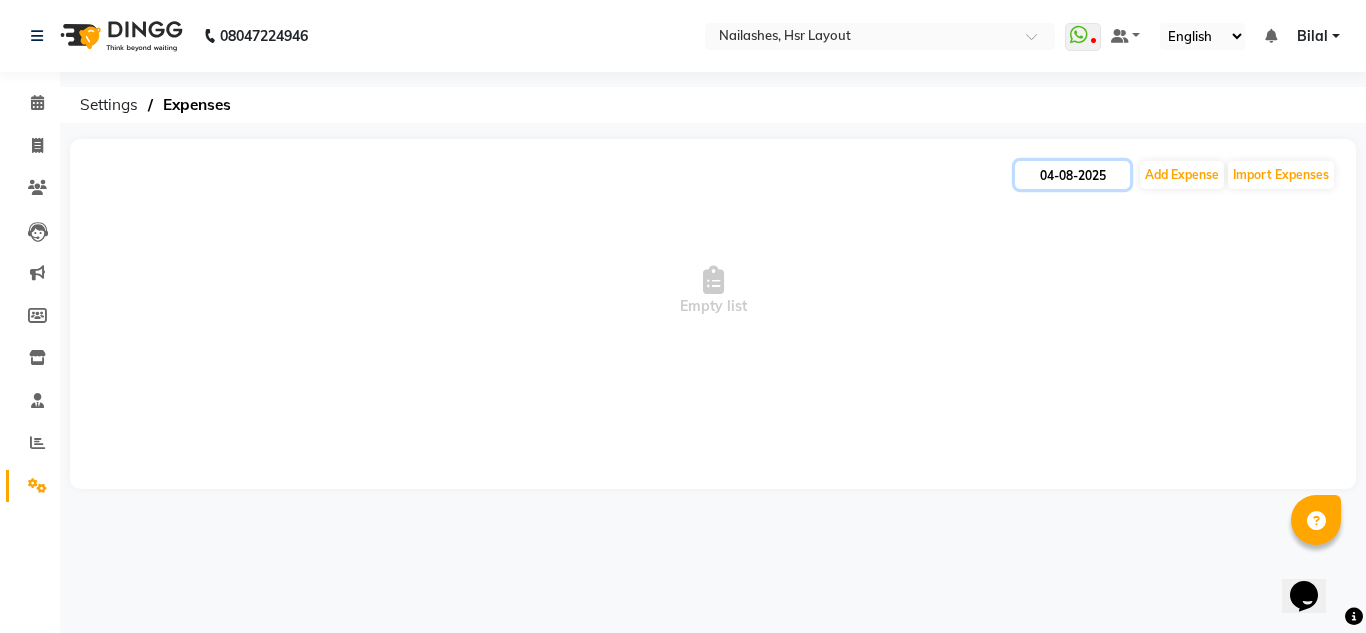 click on "04-08-2025" 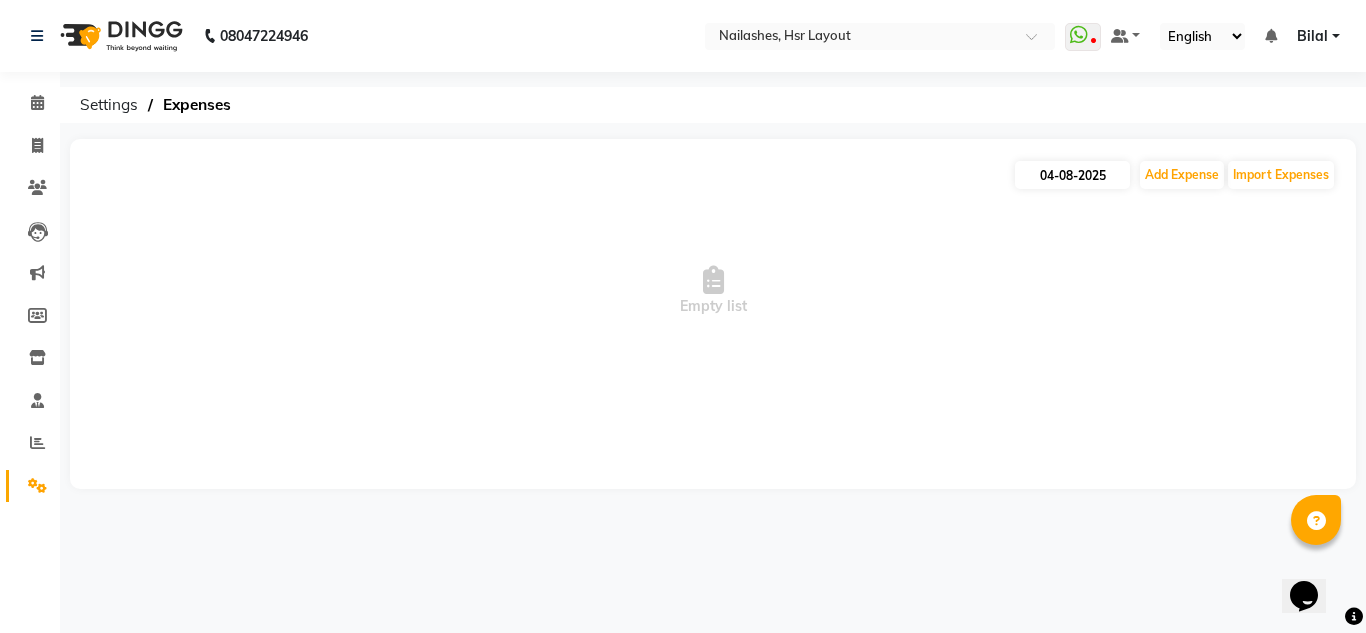 select on "8" 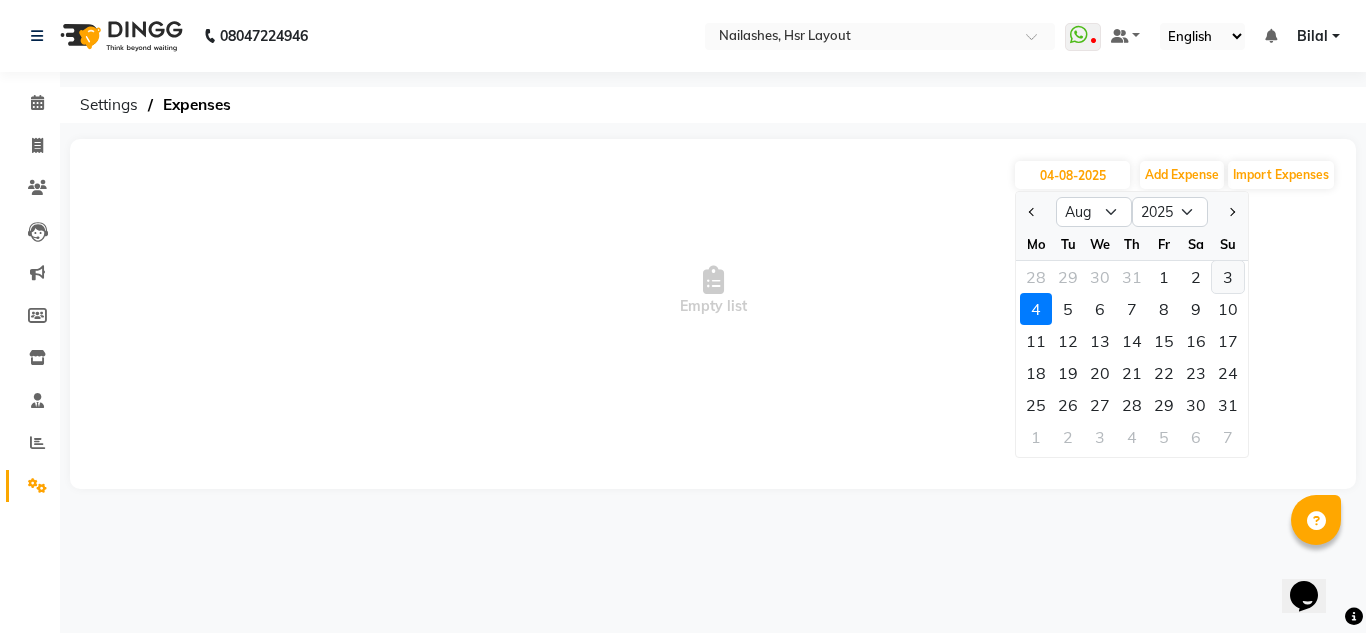 click on "3" 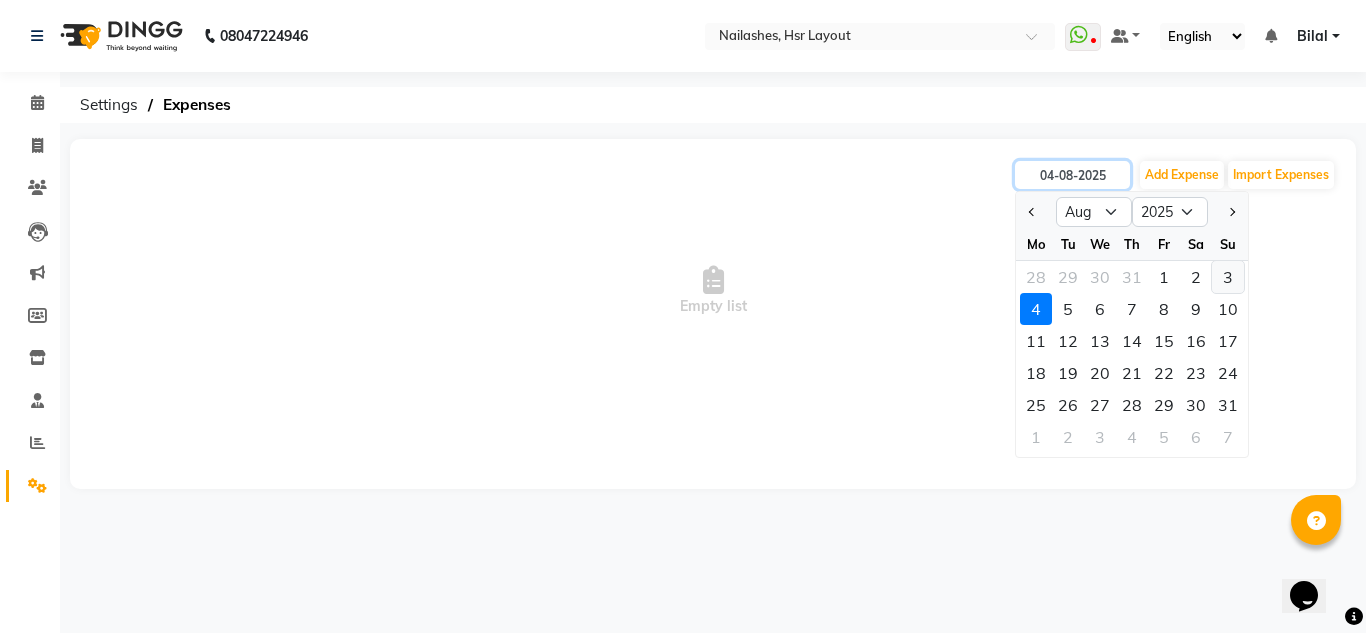 type on "03-08-2025" 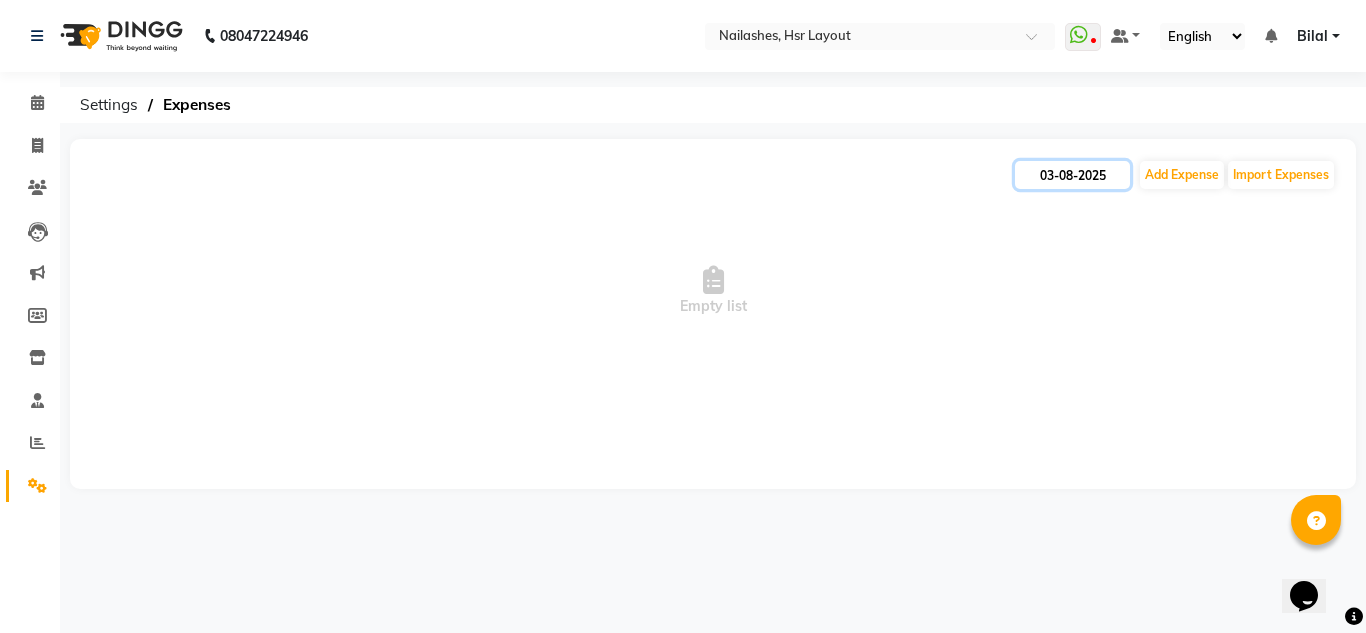 click on "03-08-2025" 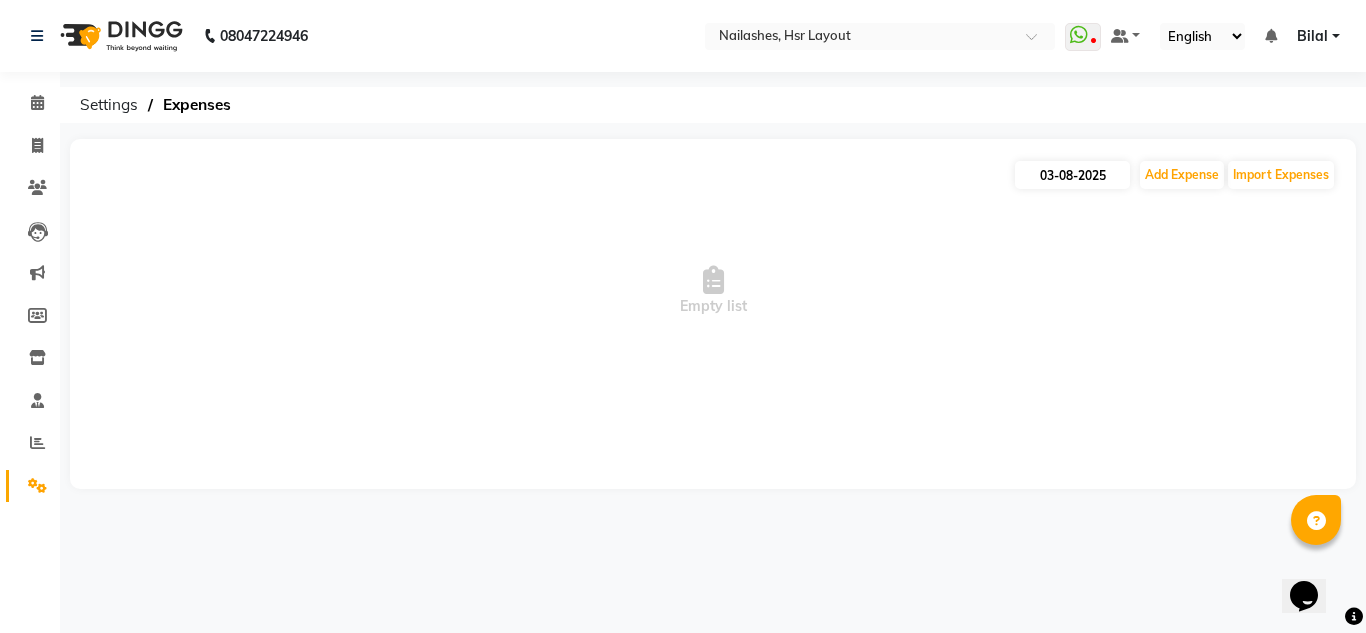 select on "8" 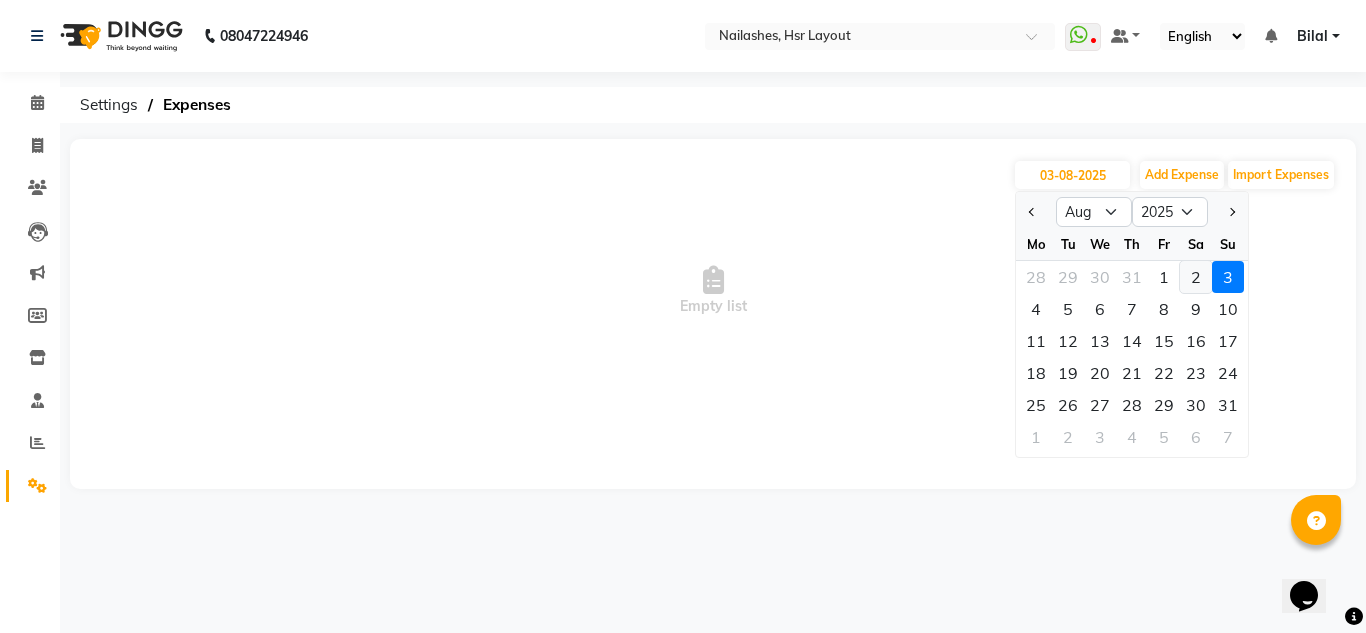 click on "2" 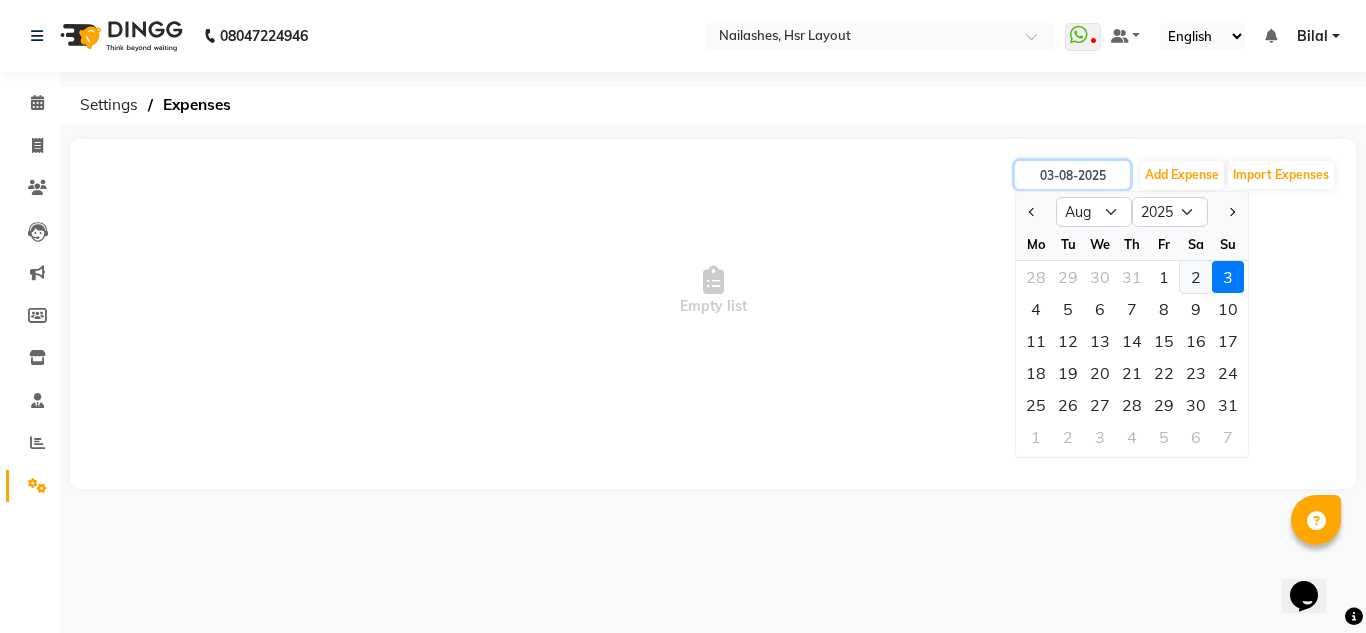 type on "02-08-2025" 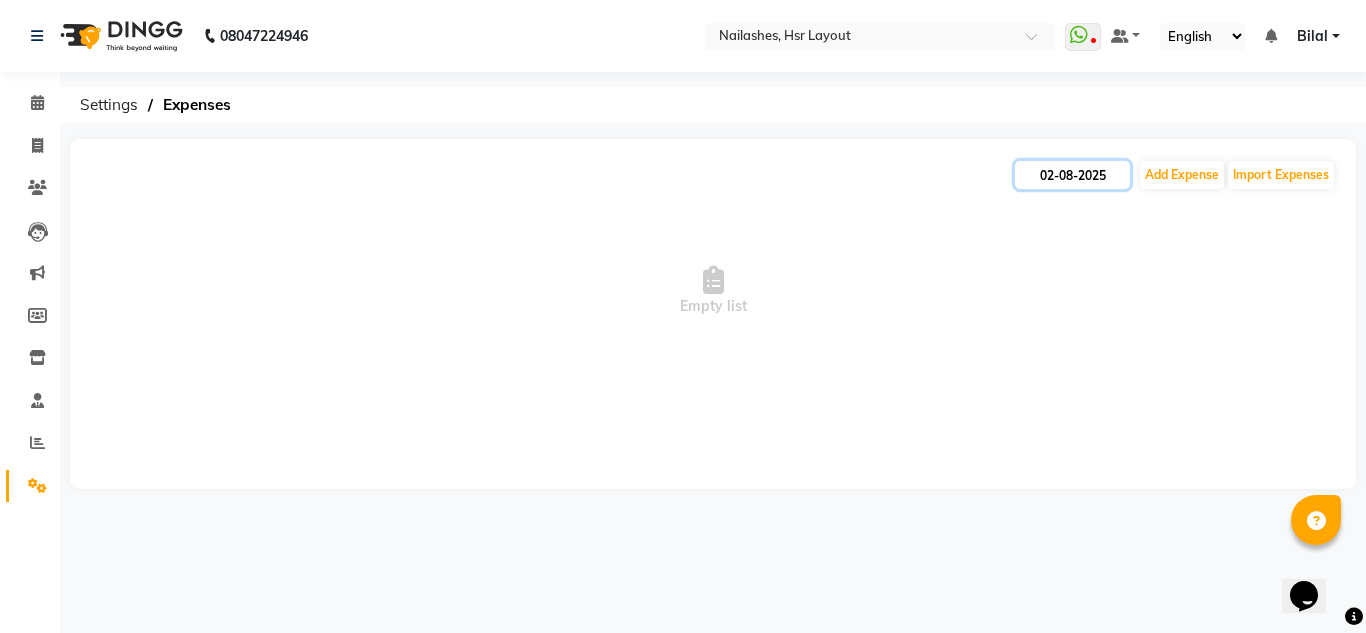 click on "02-08-2025" 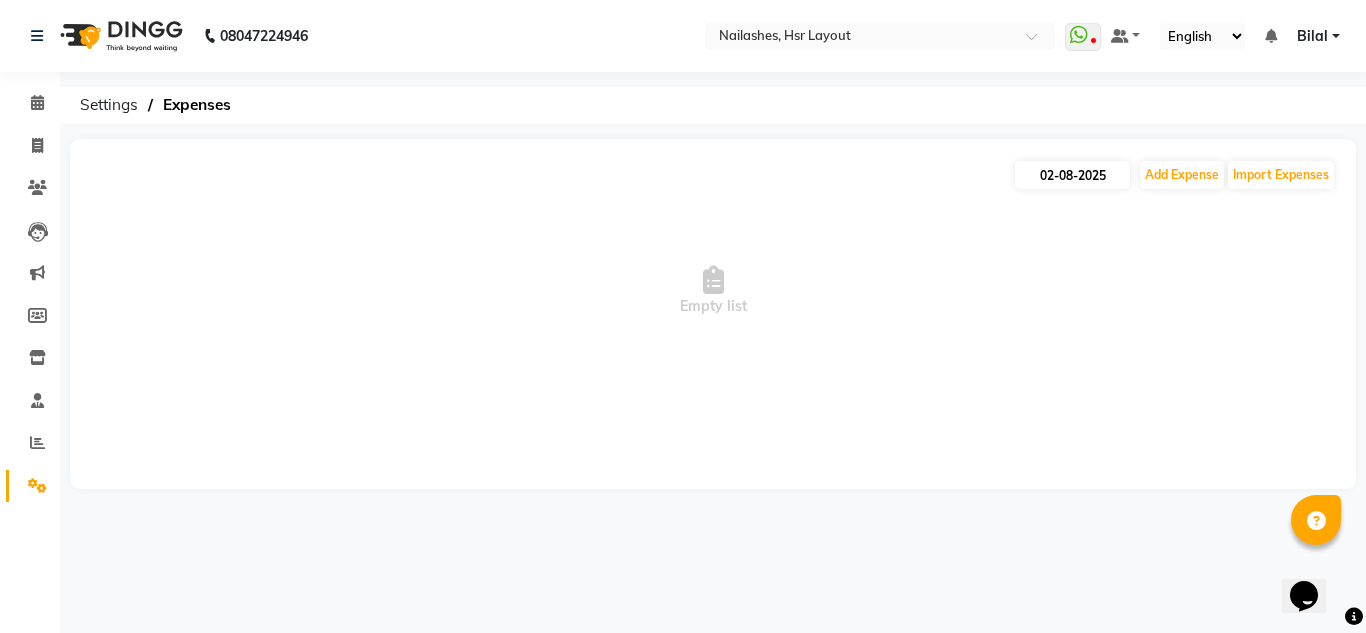 select on "8" 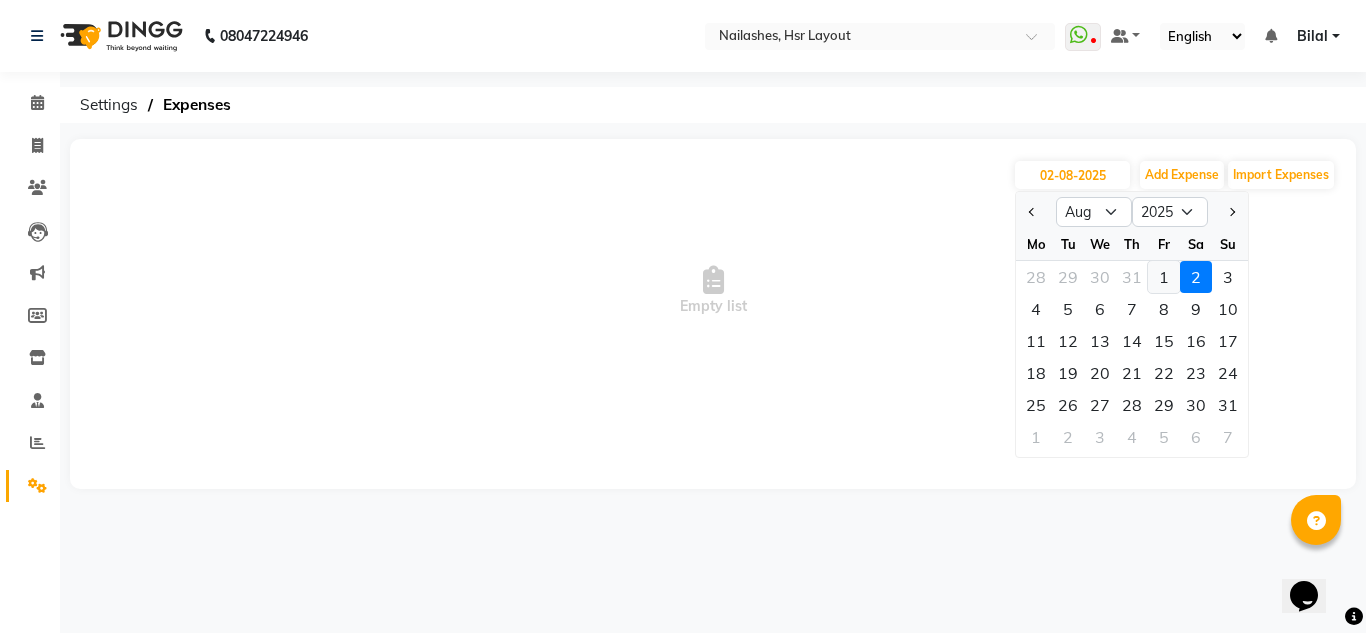 click on "1" 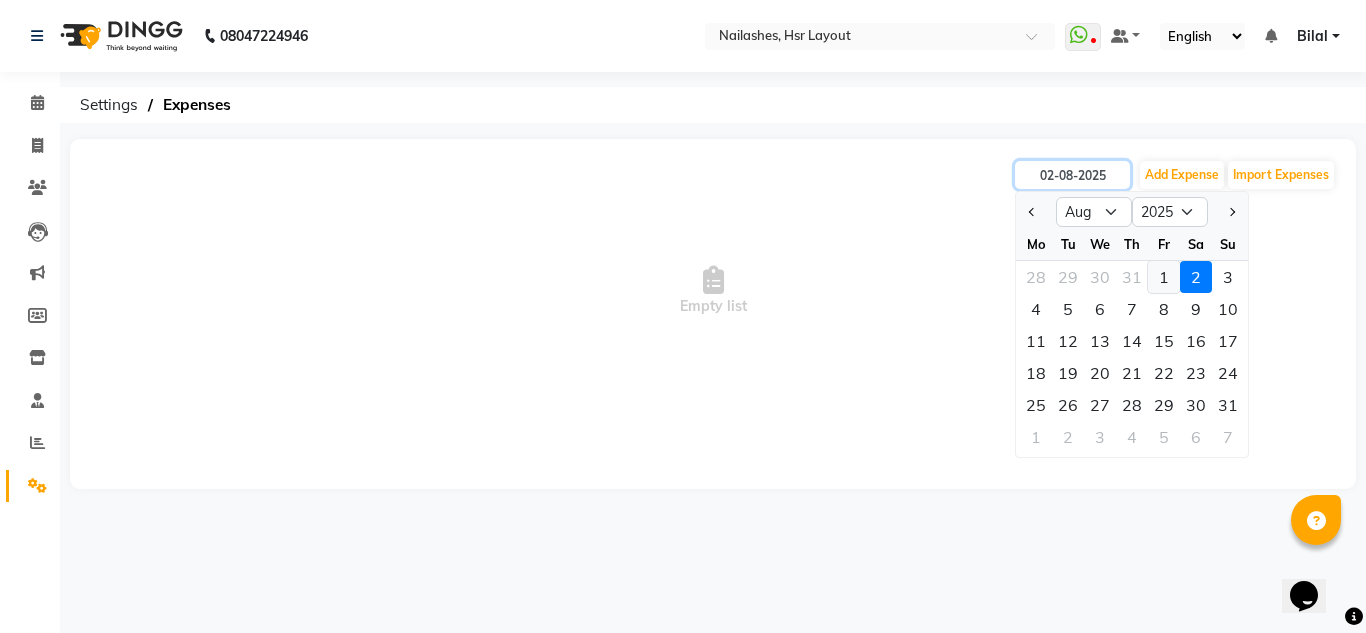 type on "01-08-2025" 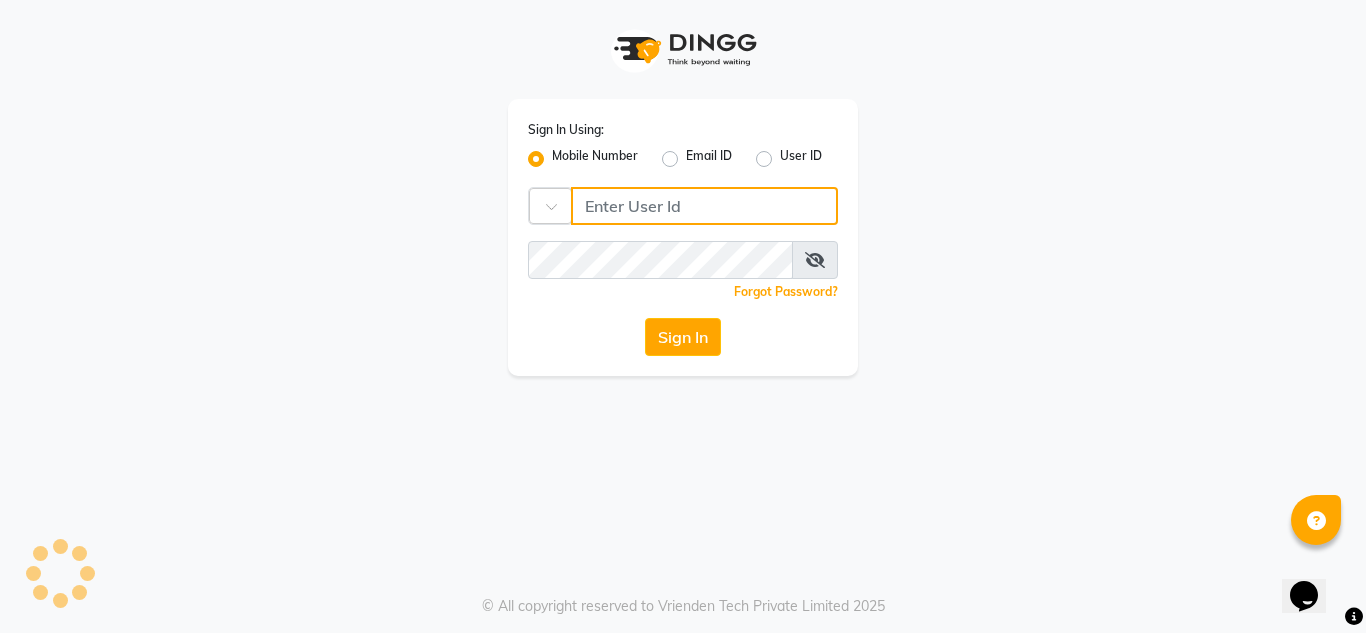 type on "[PHONE]" 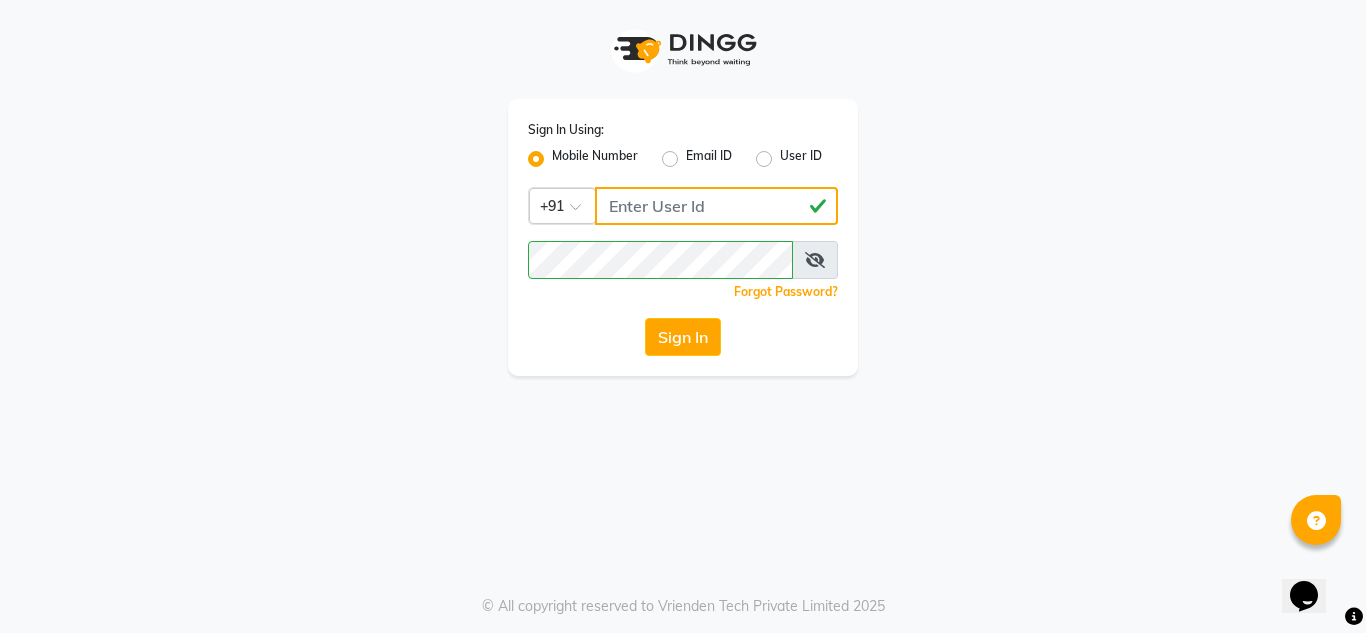 click on "[PHONE]" 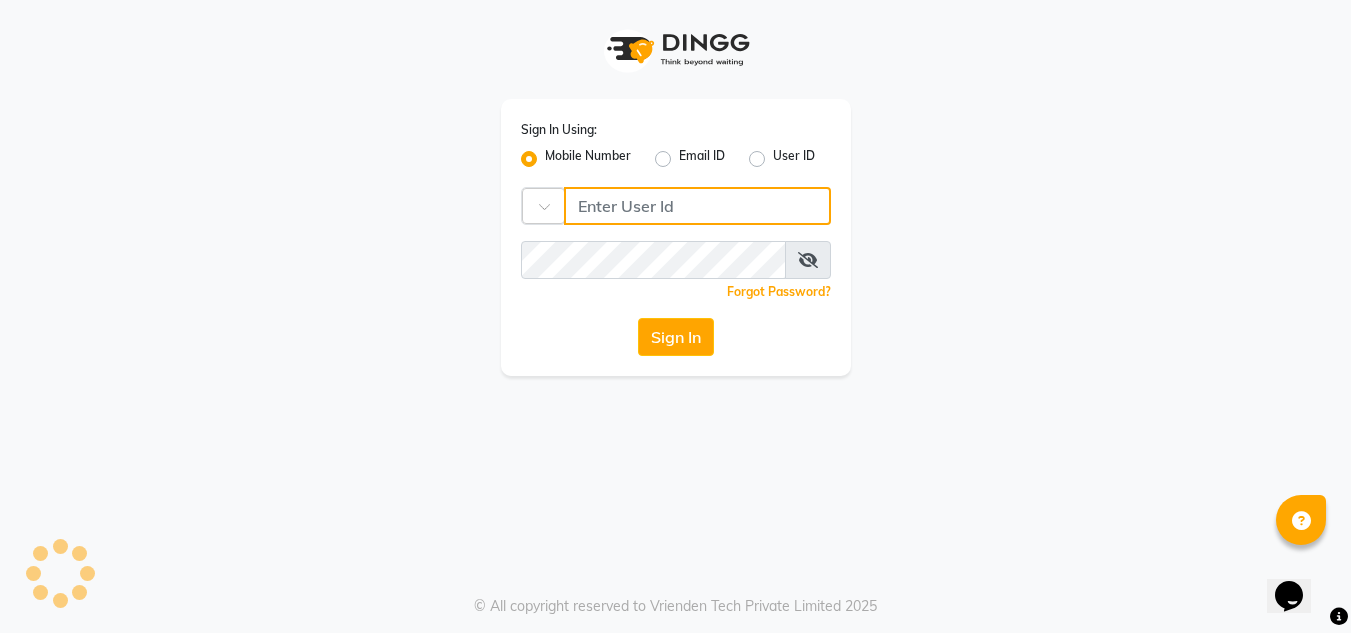type on "[PHONE]" 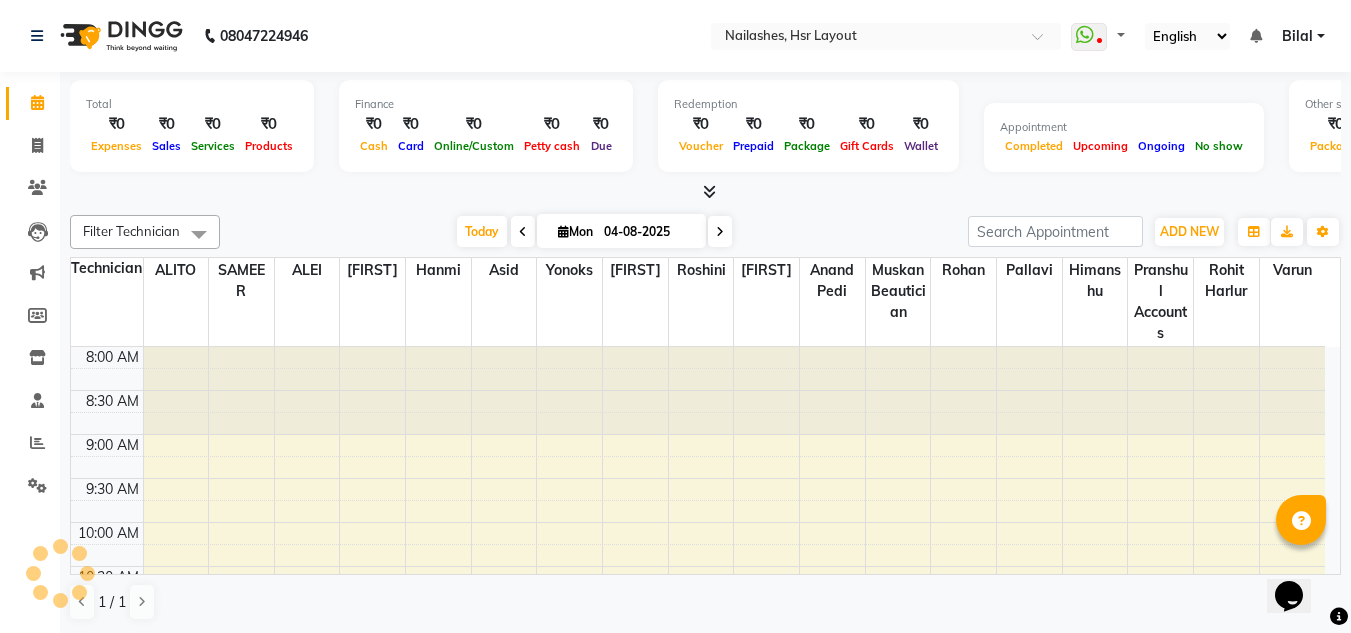 scroll, scrollTop: 0, scrollLeft: 0, axis: both 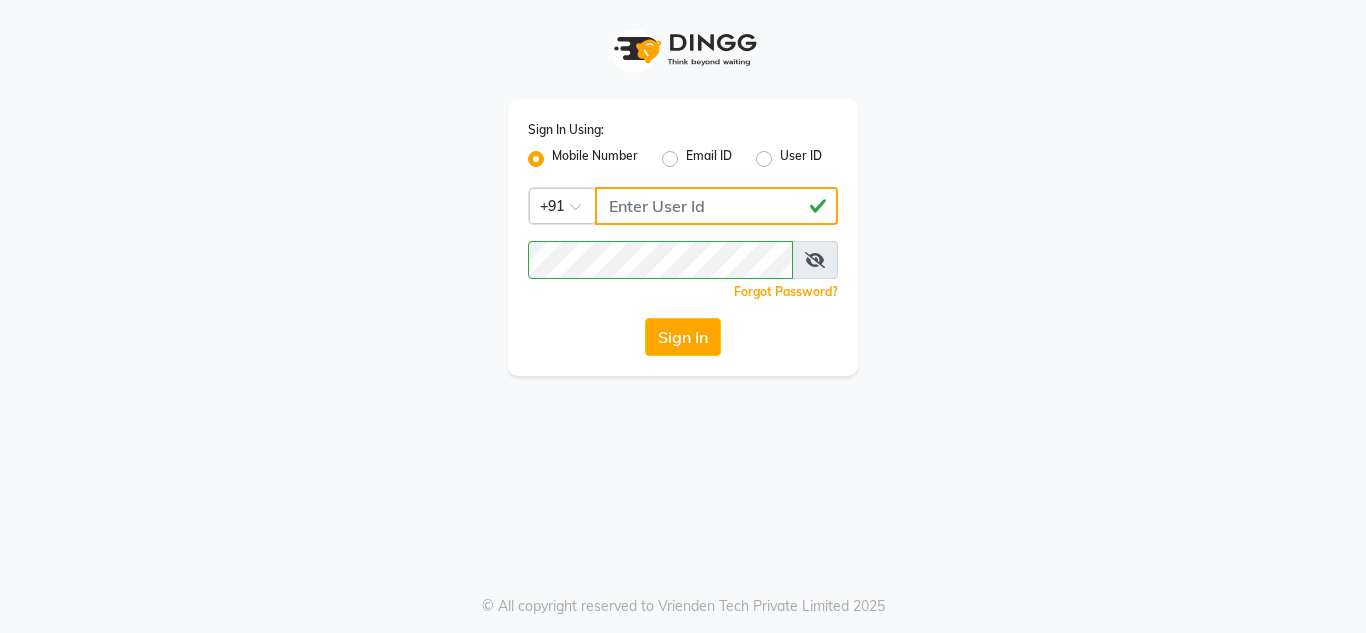 click on "[PHONE]" 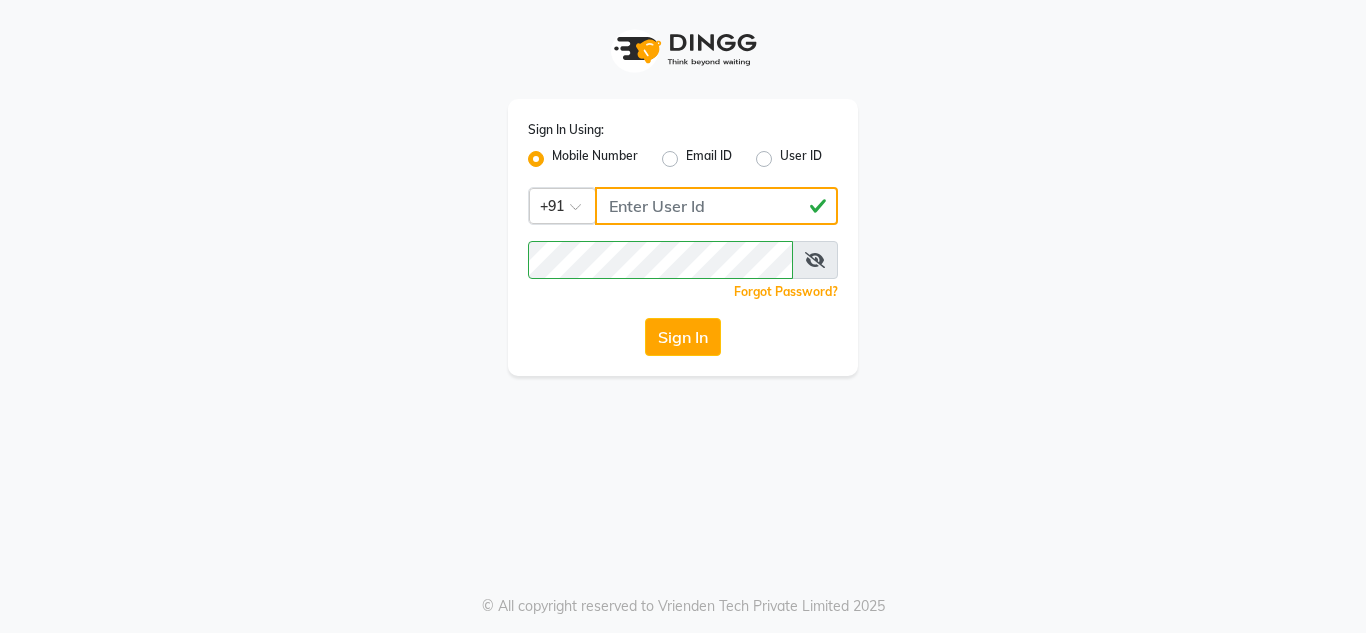 type on "9620706761" 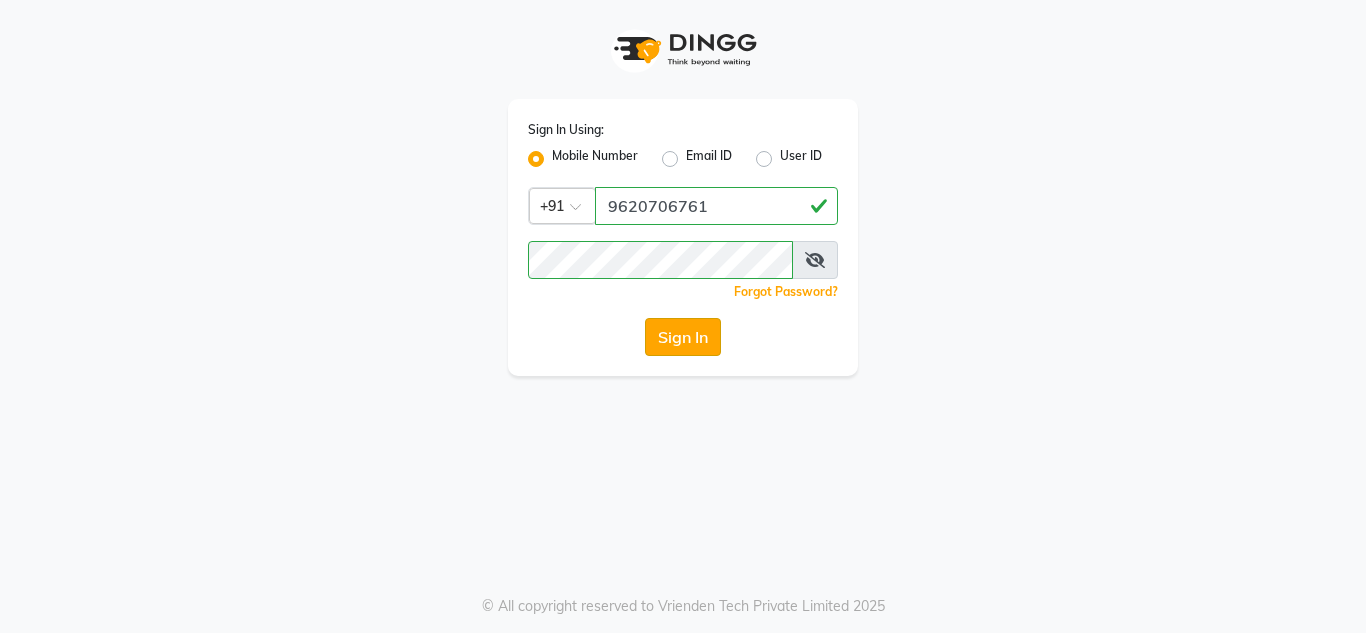click on "Sign In" 